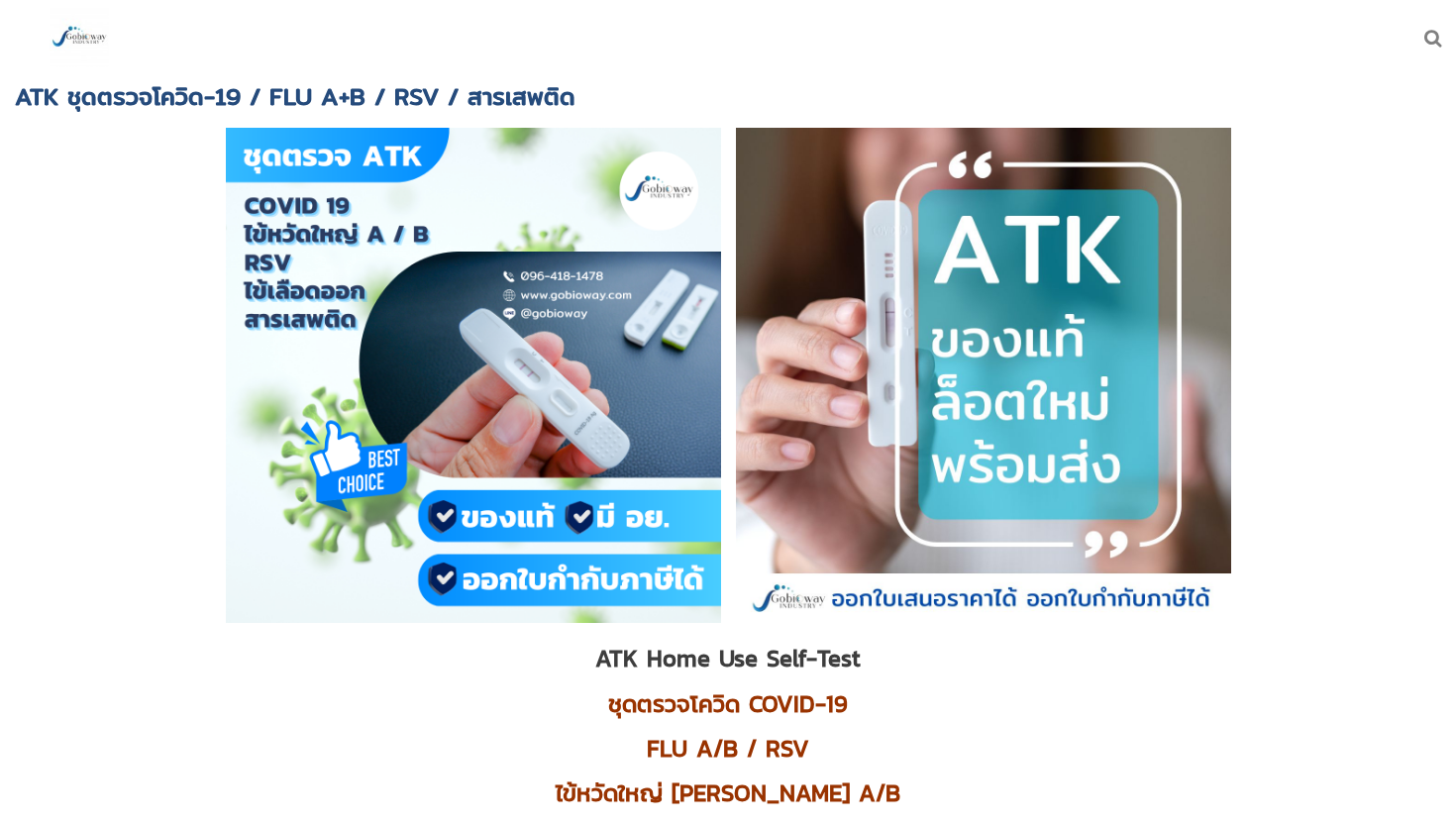 scroll, scrollTop: 0, scrollLeft: 0, axis: both 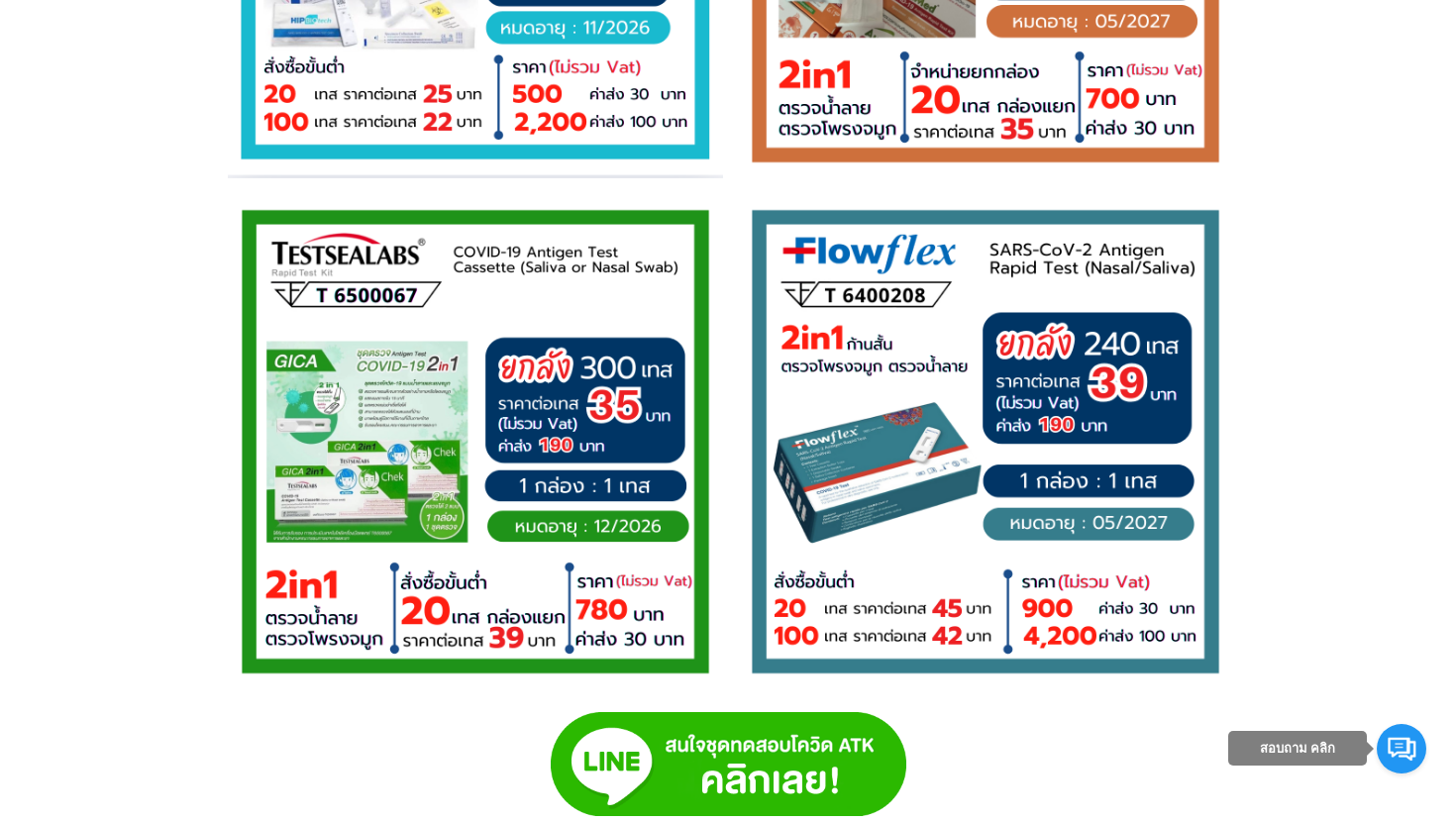 click at bounding box center [986, 442] 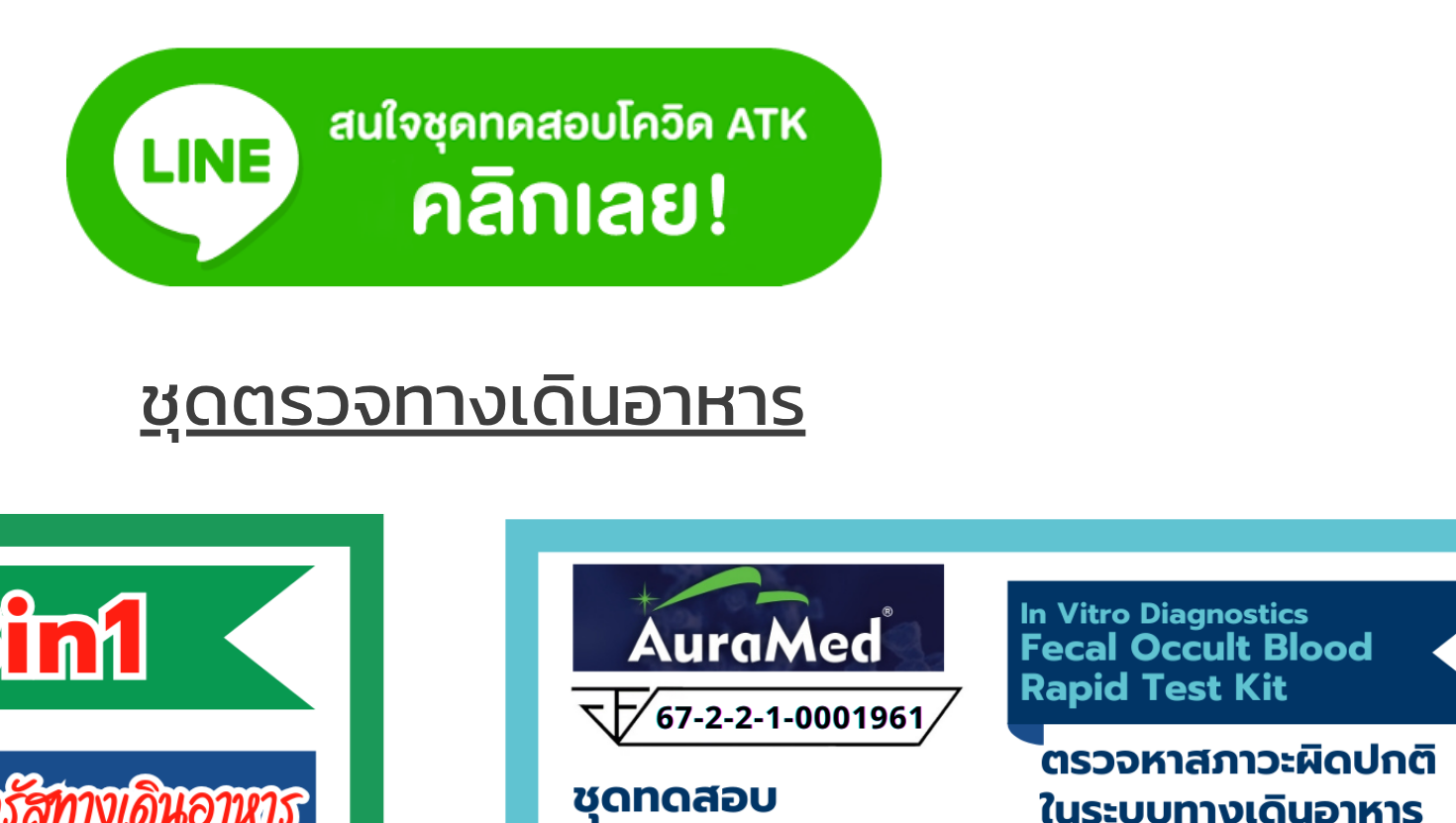 scroll, scrollTop: 6014, scrollLeft: 0, axis: vertical 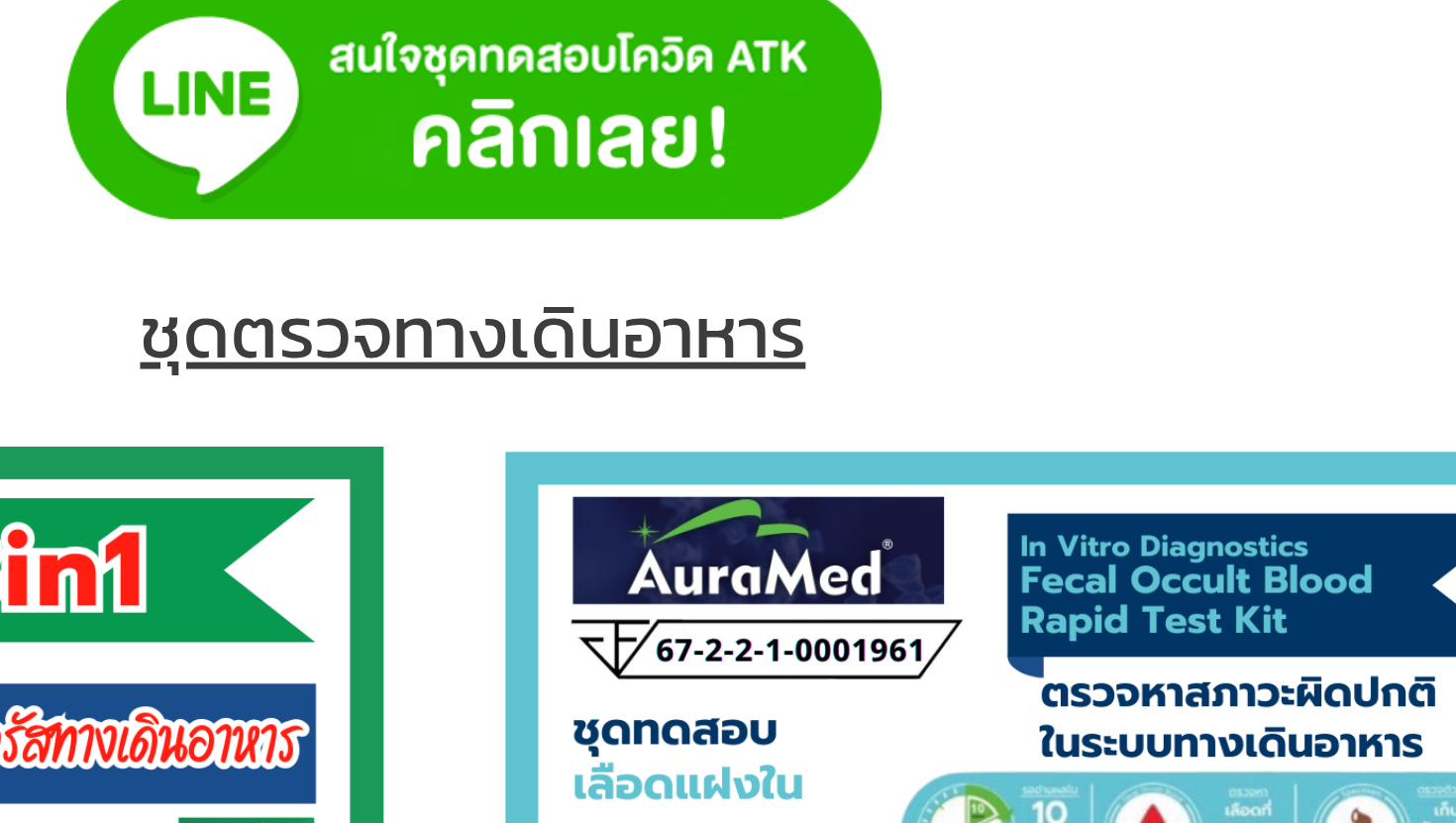click at bounding box center (728, 507) 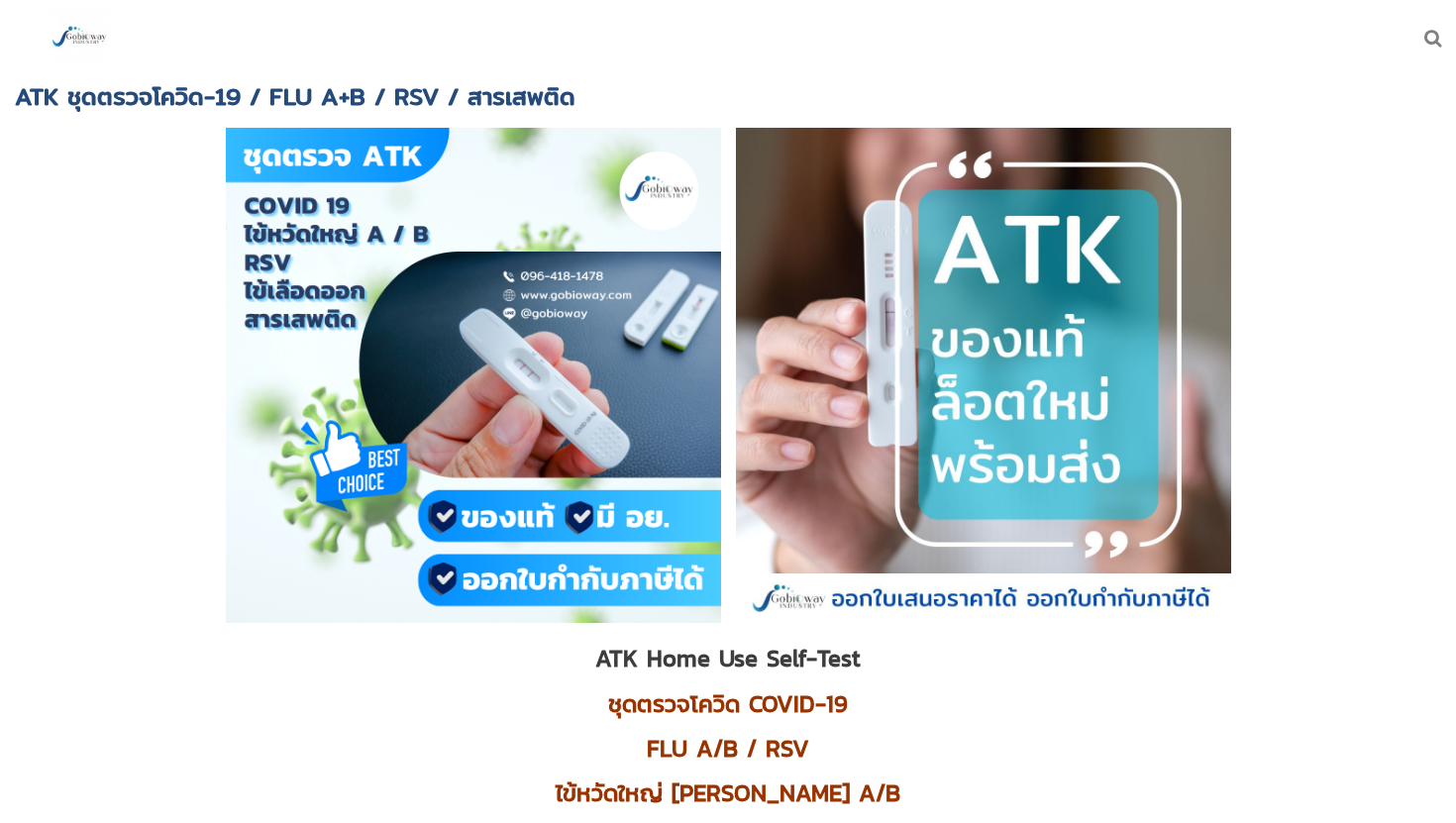 scroll, scrollTop: 6478, scrollLeft: 0, axis: vertical 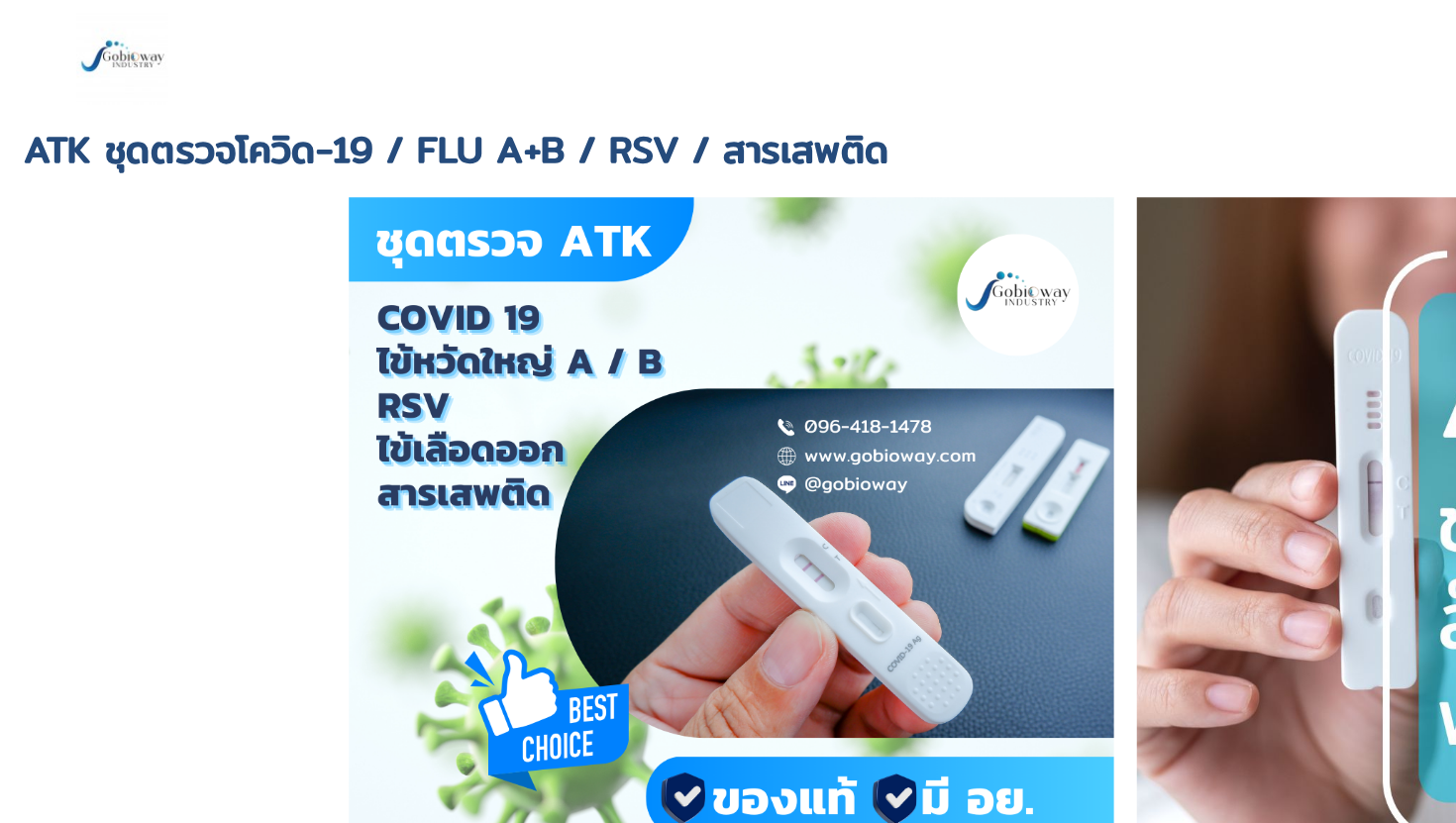 click at bounding box center [79, 38] 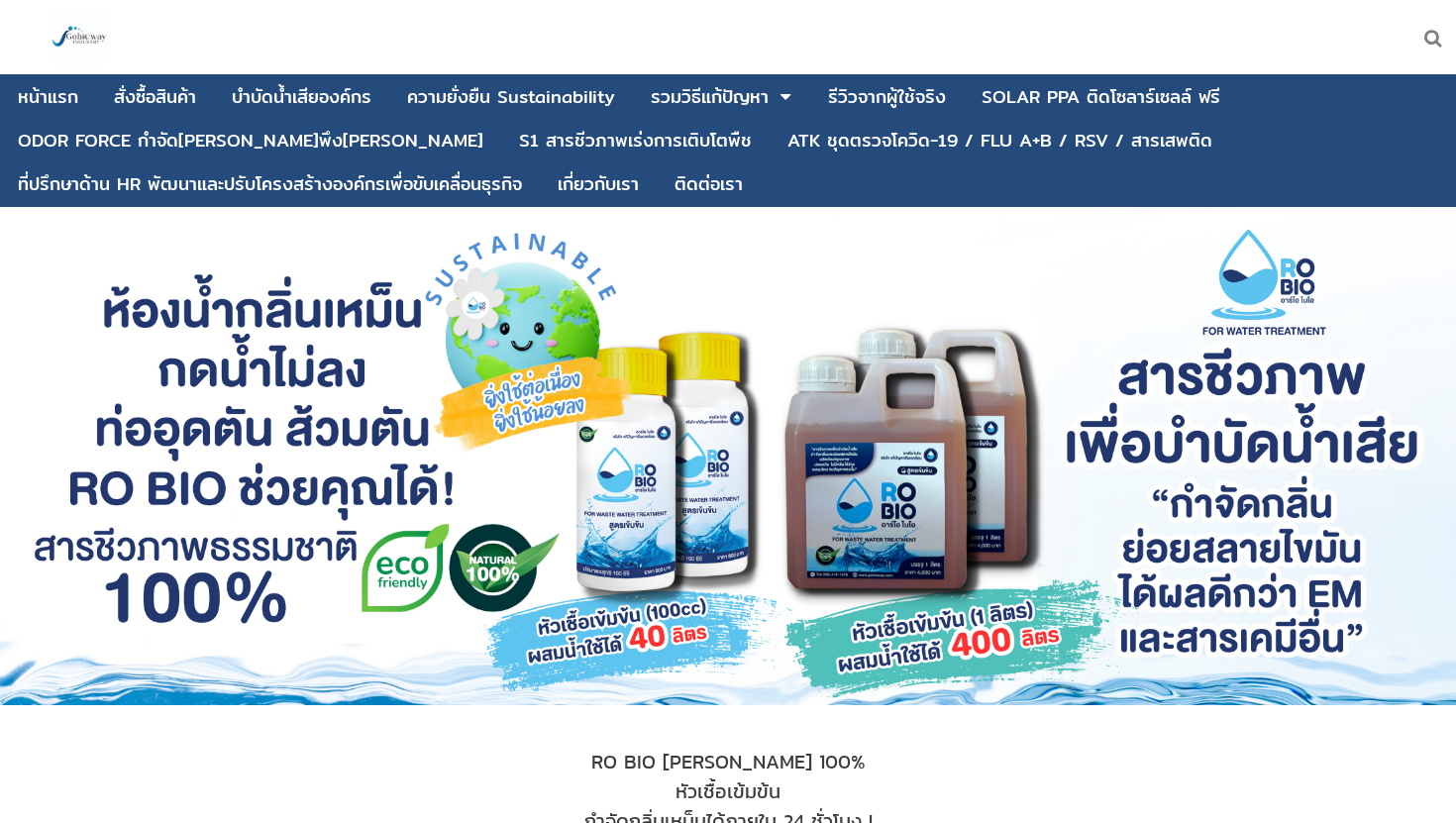 scroll, scrollTop: 0, scrollLeft: 0, axis: both 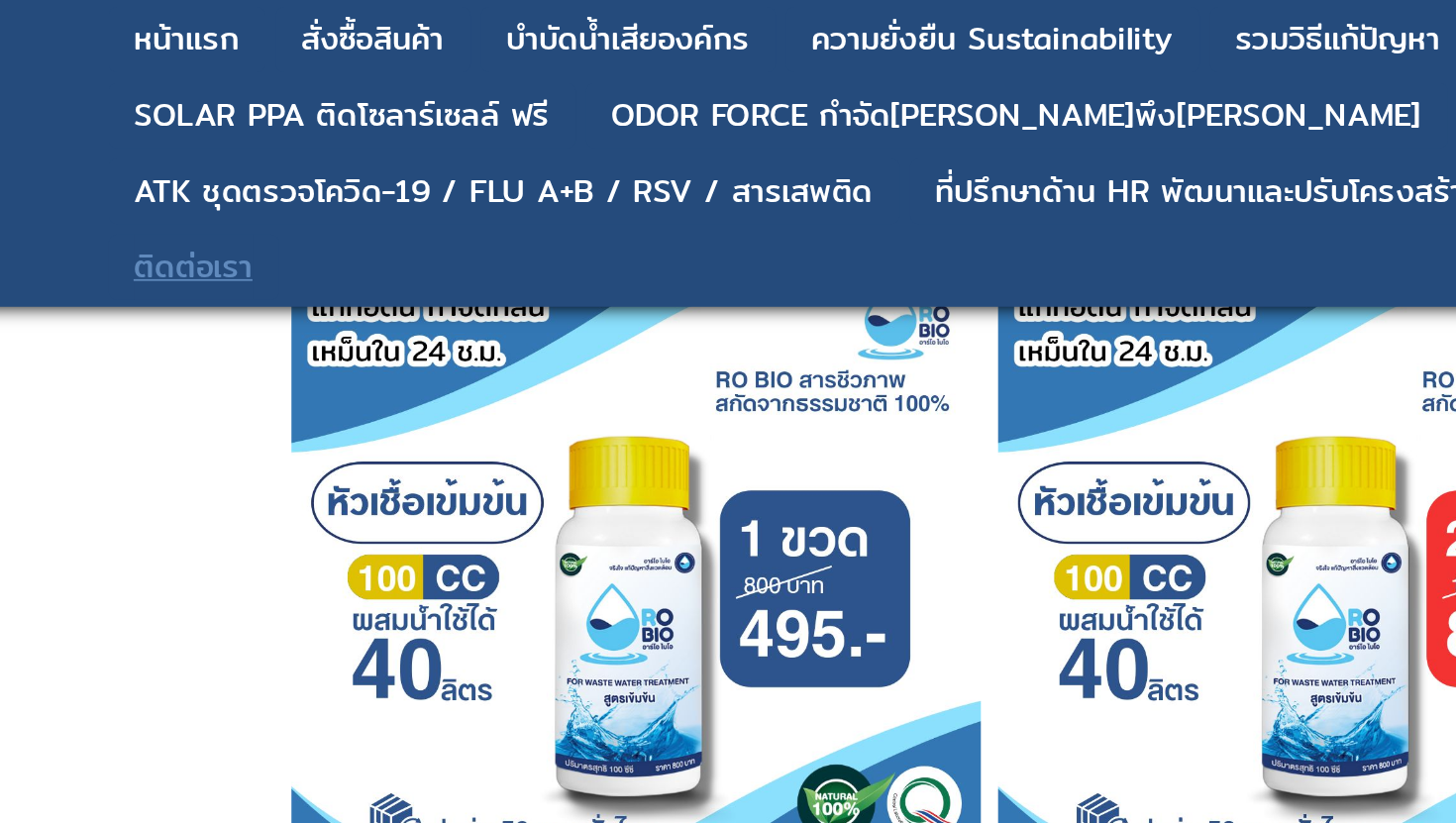 click on "ติดต่อเรา" at bounding box center (270, 154) 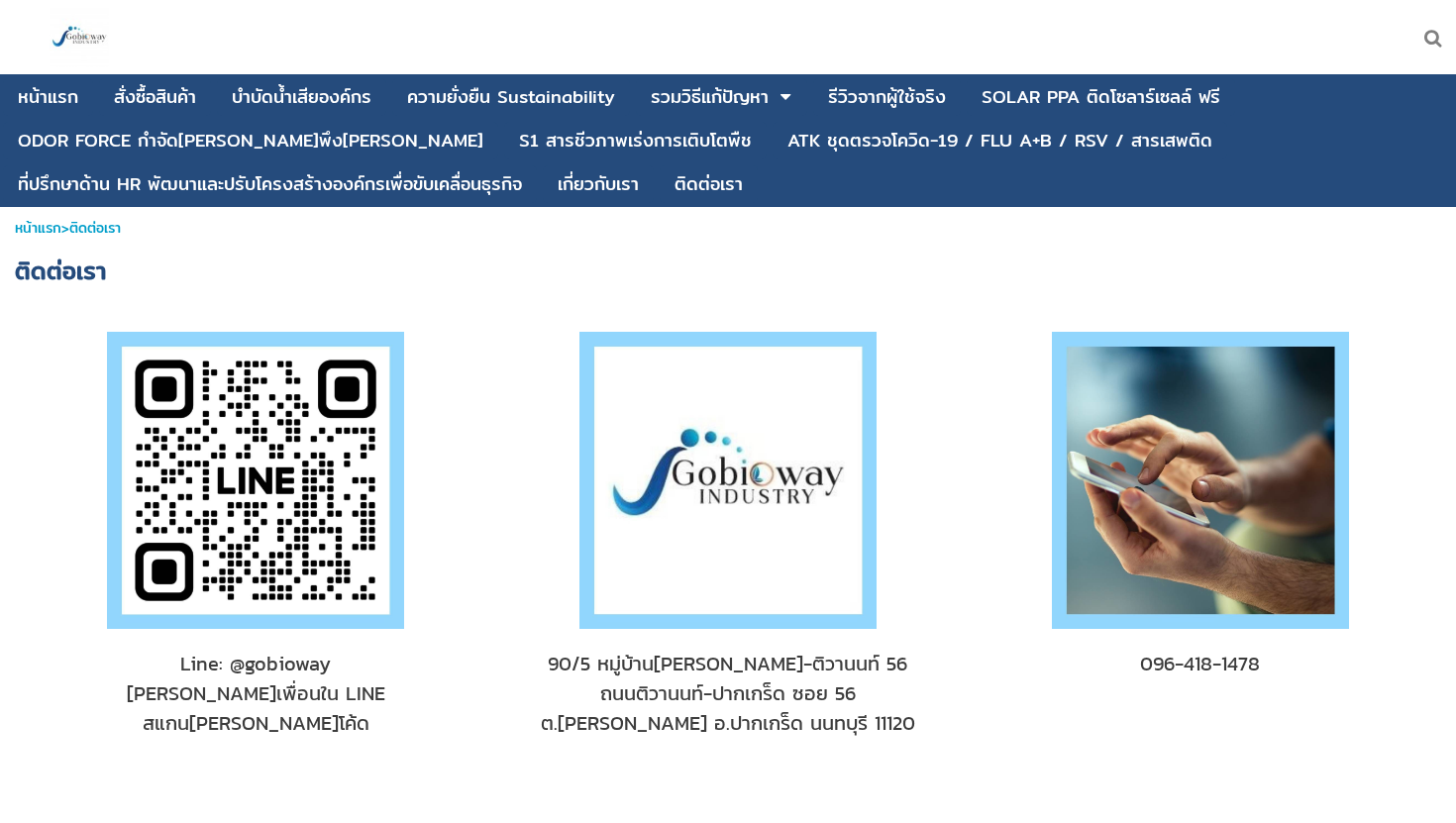 scroll, scrollTop: 0, scrollLeft: 0, axis: both 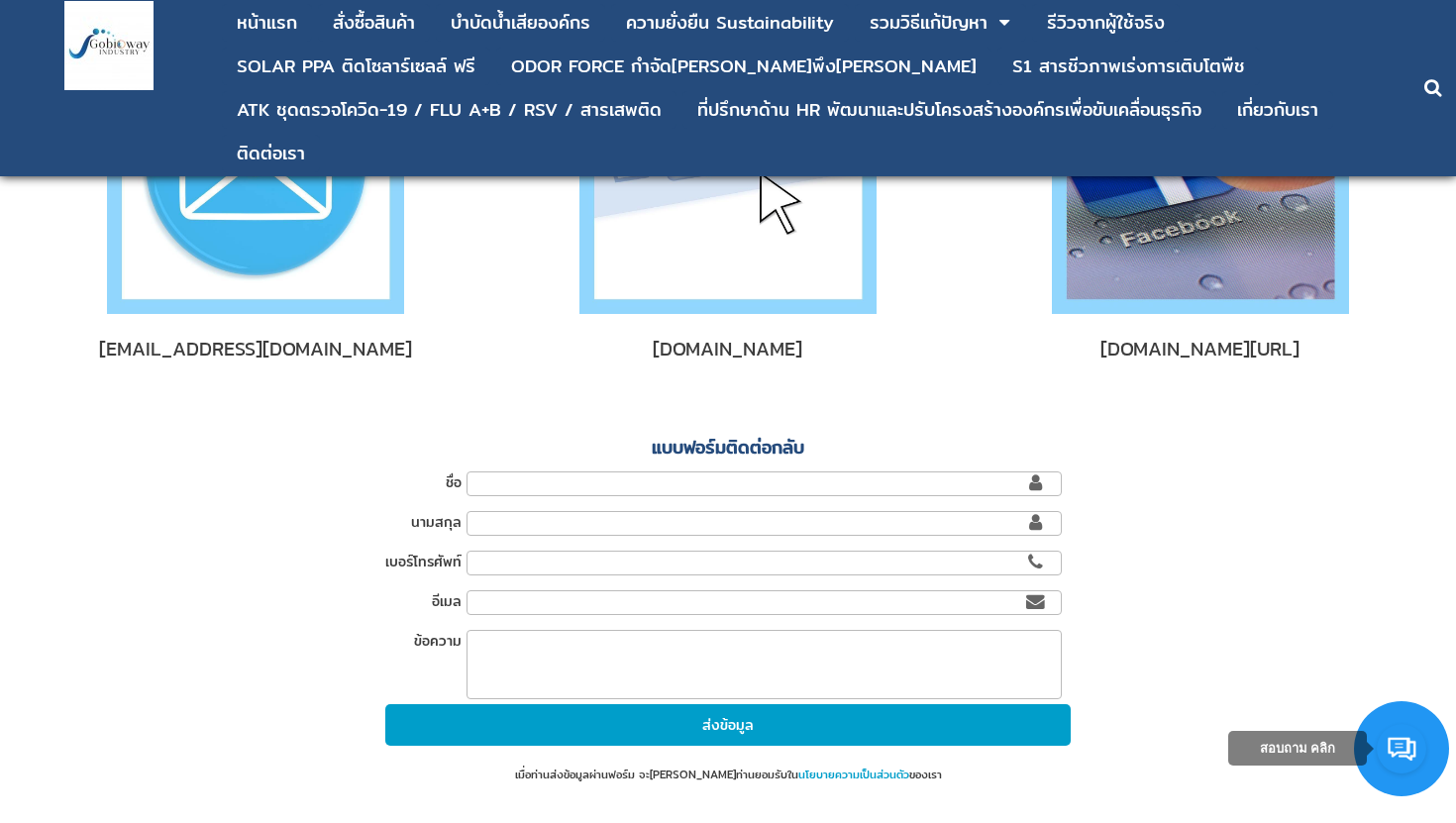 click on "แบบฟอร์มติดต่อกลับ
ชื่อ
นามสกุล
เบอร์โทรศัพท์
อีเมล
ข้อความ
ส่งข้อมูล
เมื่อท่านส่งข้อมูลผ่านฟอร์ม จะถือว่าท่านยอมรับใน  นโยบายความเป็นส่วนตัว  ของเรา" at bounding box center [728, 608] 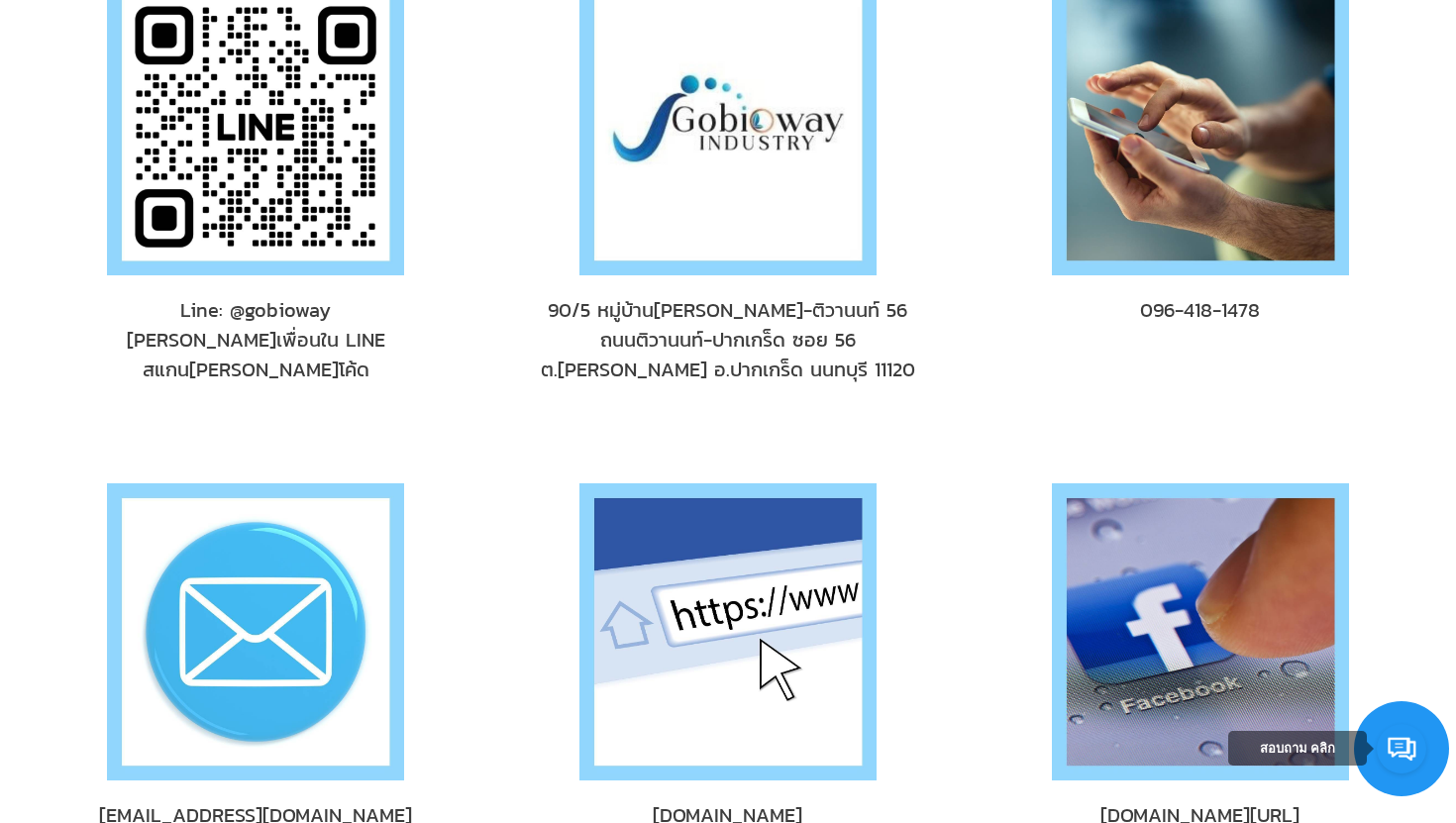 scroll, scrollTop: 0, scrollLeft: 0, axis: both 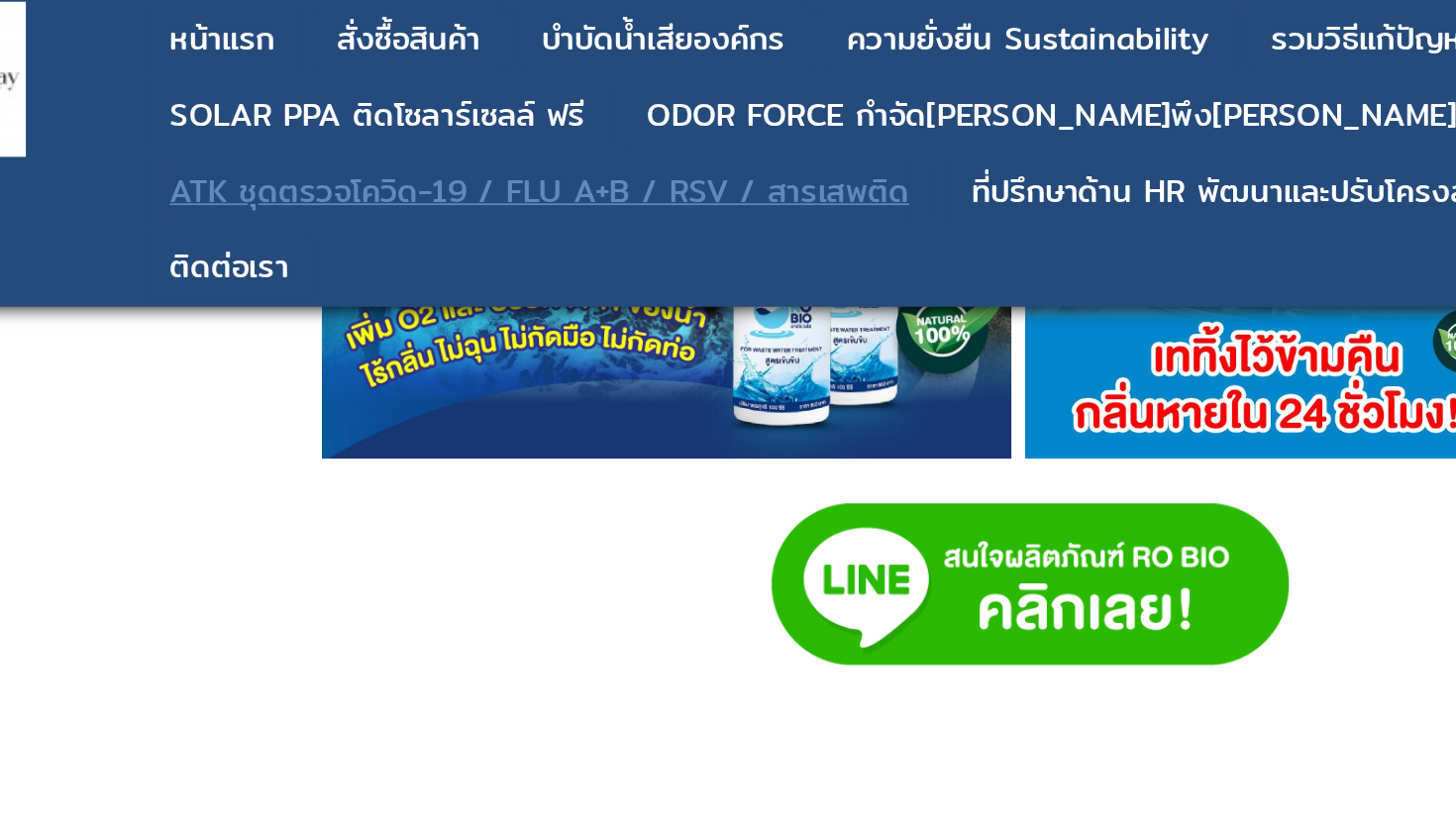 click on "ATK ชุดตรวจโควิด-19 / FLU A+B / RSV / สารเสพติด" at bounding box center [449, 110] 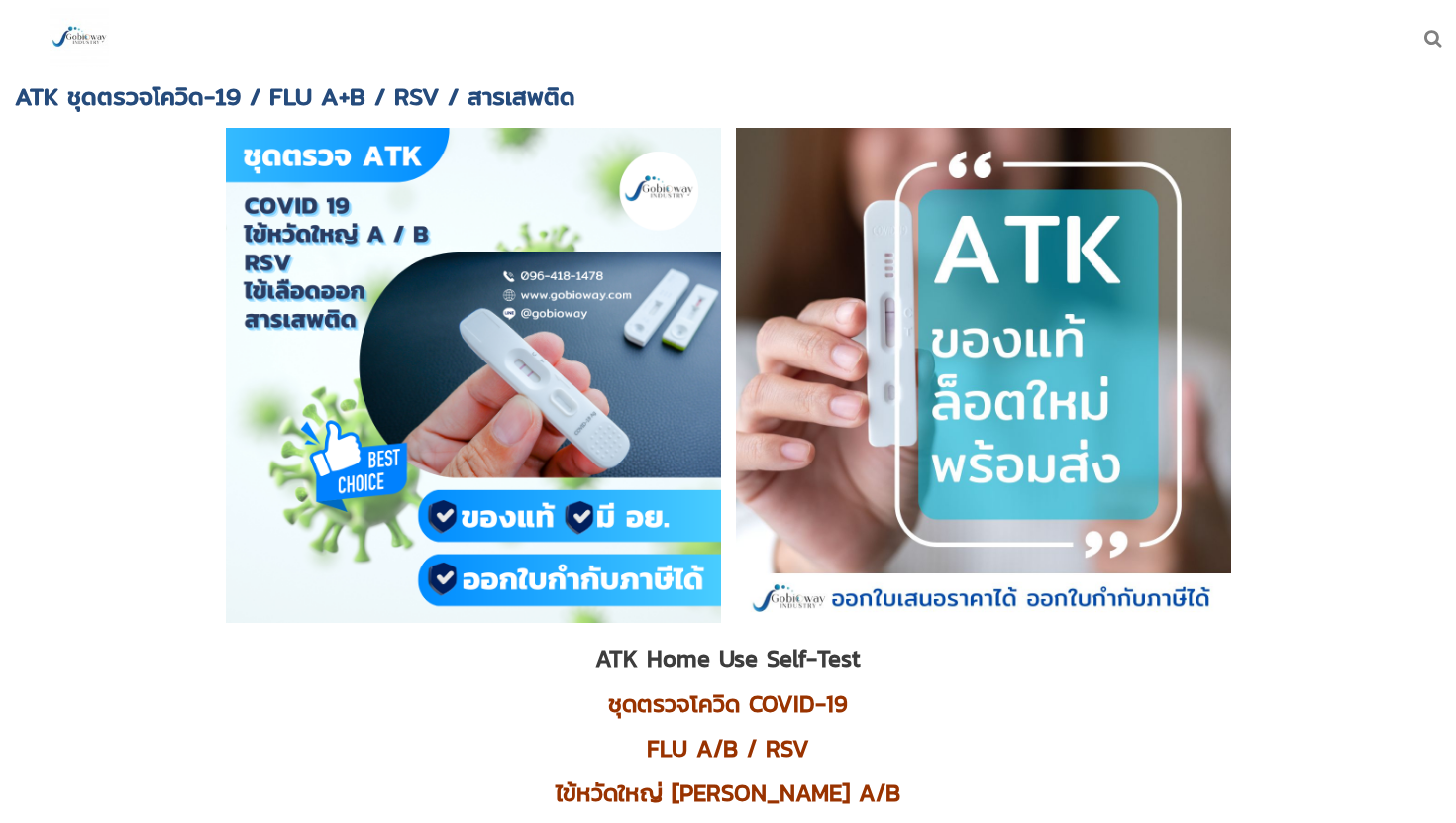 scroll, scrollTop: 0, scrollLeft: 0, axis: both 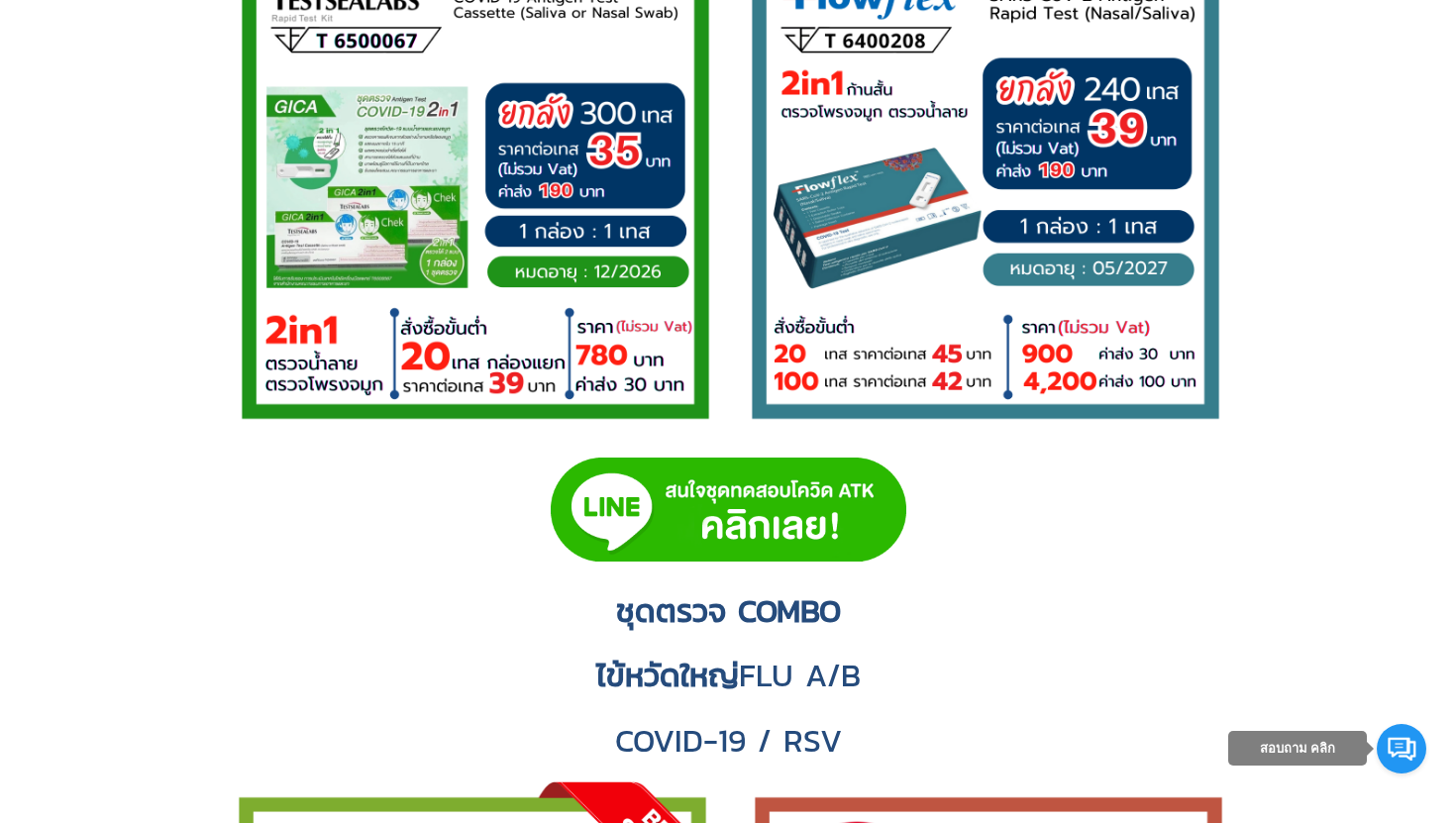 click at bounding box center [728, 509] 